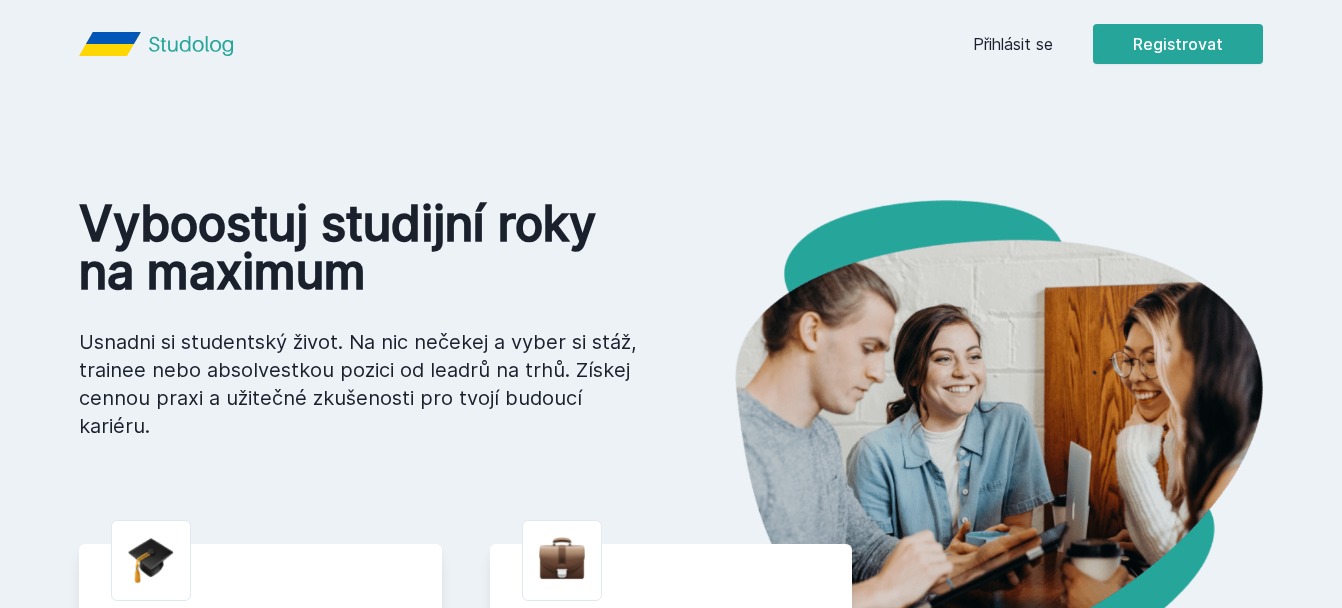 scroll, scrollTop: 0, scrollLeft: 0, axis: both 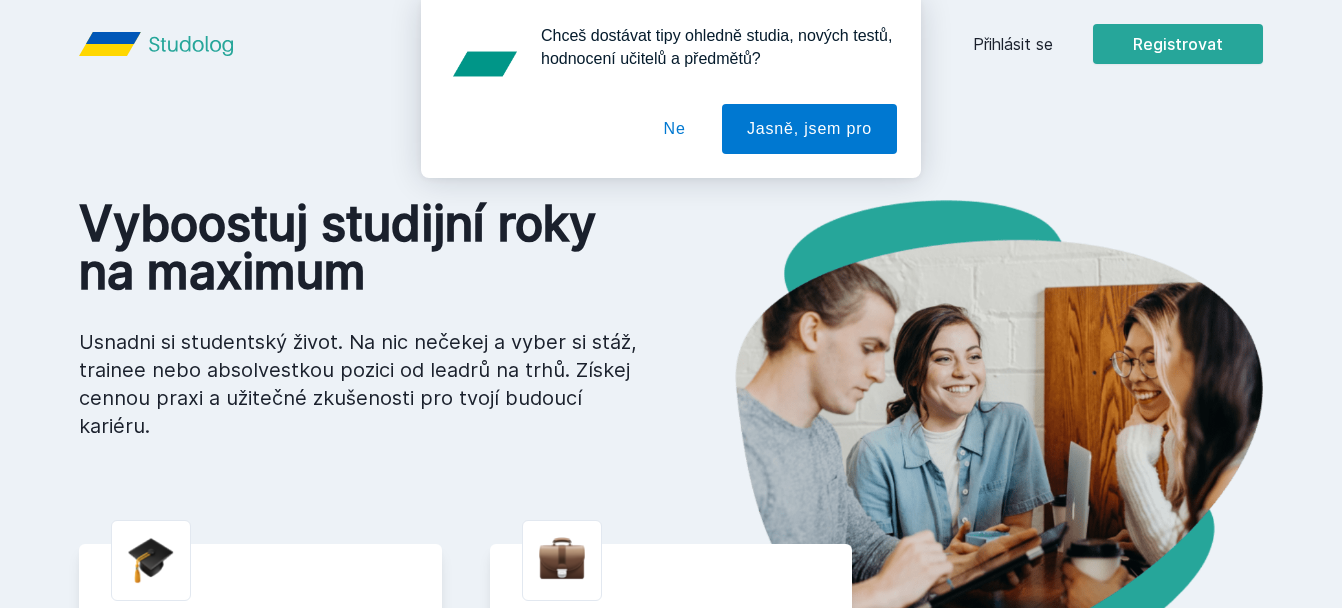 click at bounding box center (671, 129) 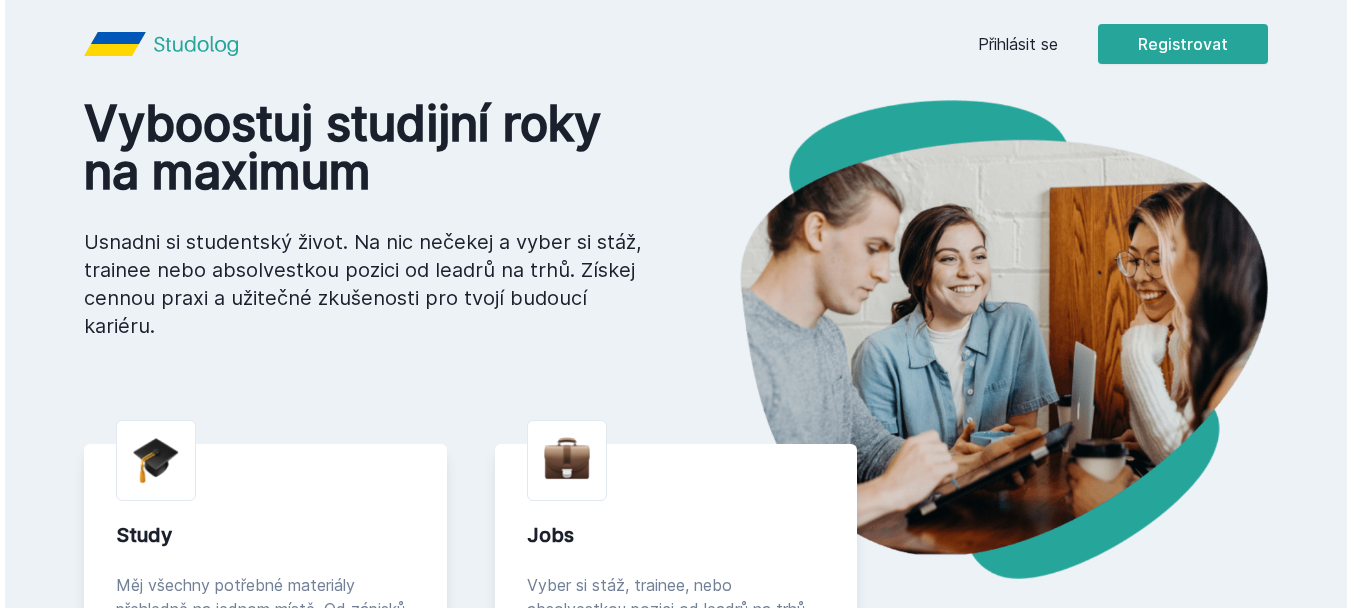 scroll, scrollTop: 0, scrollLeft: 0, axis: both 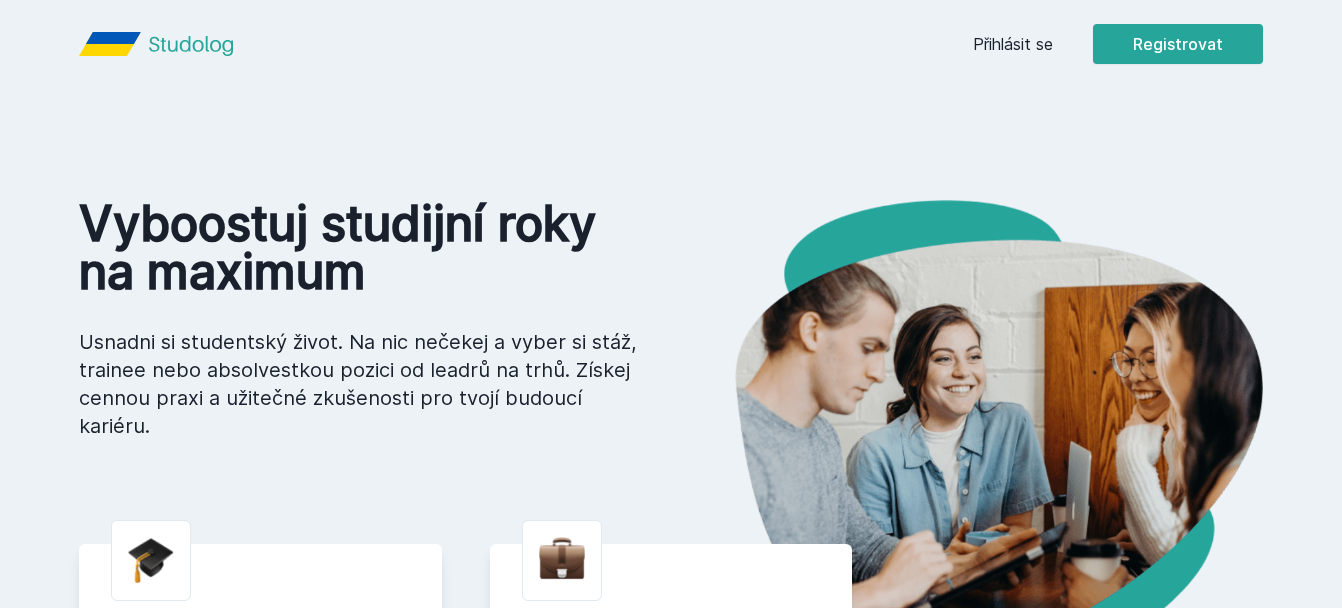 click on "Přihlásit se" at bounding box center [1013, 44] 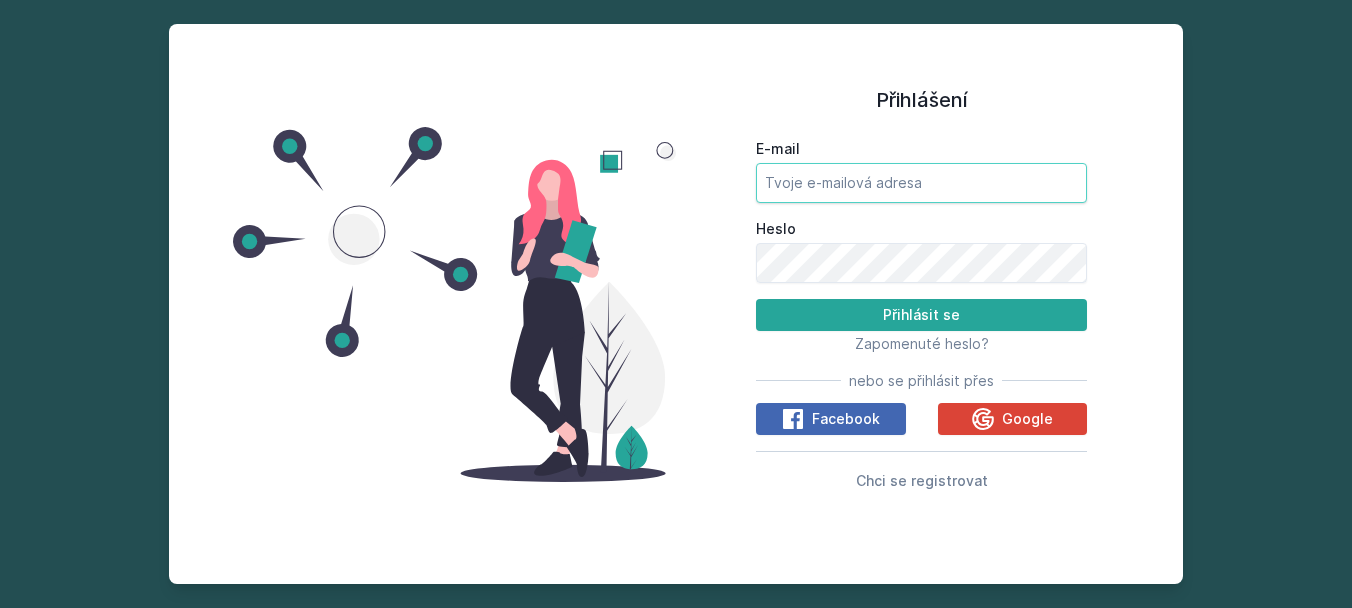 click on "E-mail
Heslo
Přihlásit se" at bounding box center [921, 235] 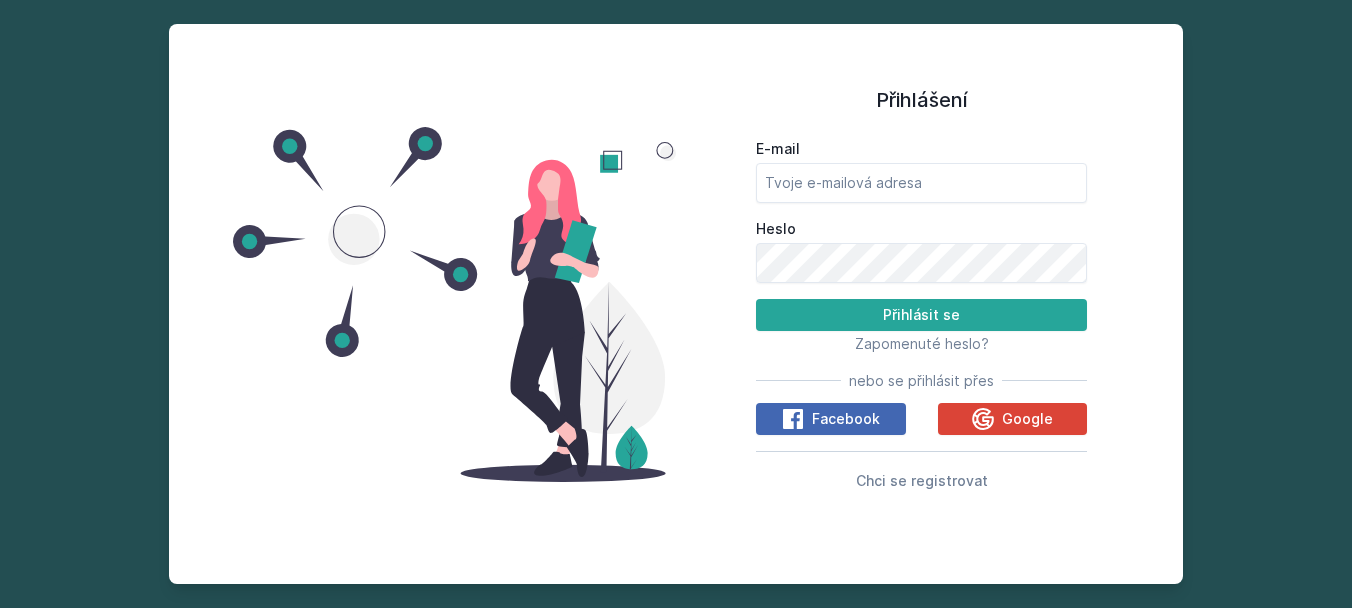 click on "E-mail" at bounding box center [921, 149] 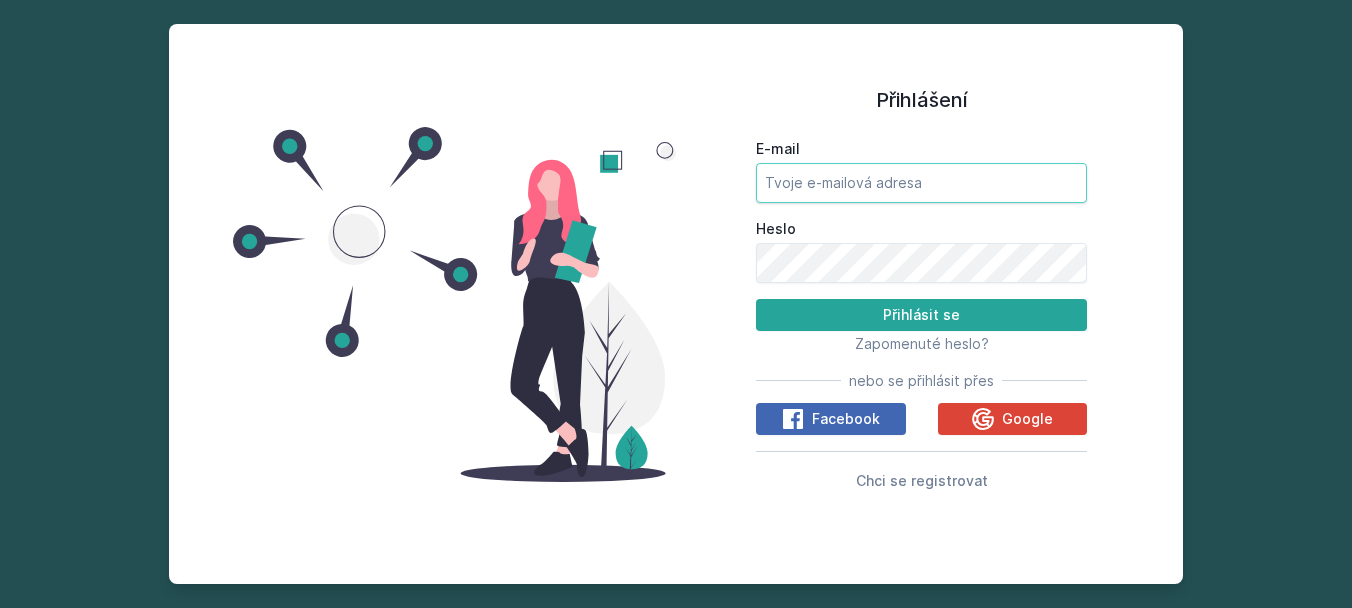 click on "E-mail" at bounding box center [921, 183] 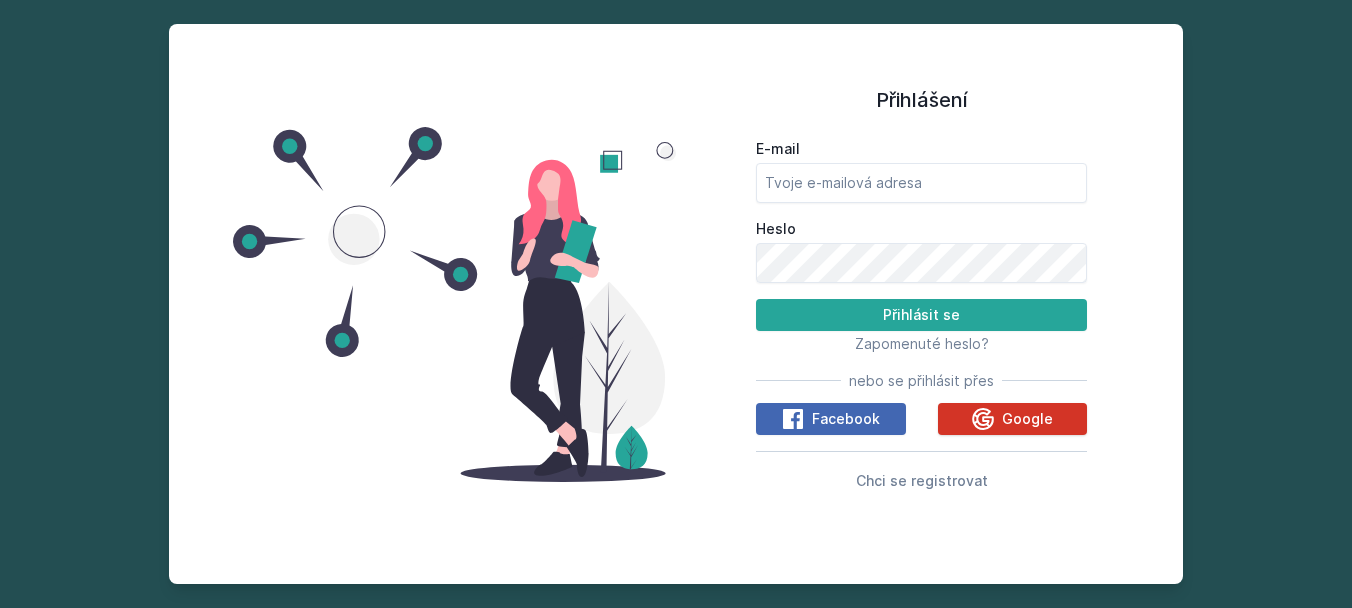 click 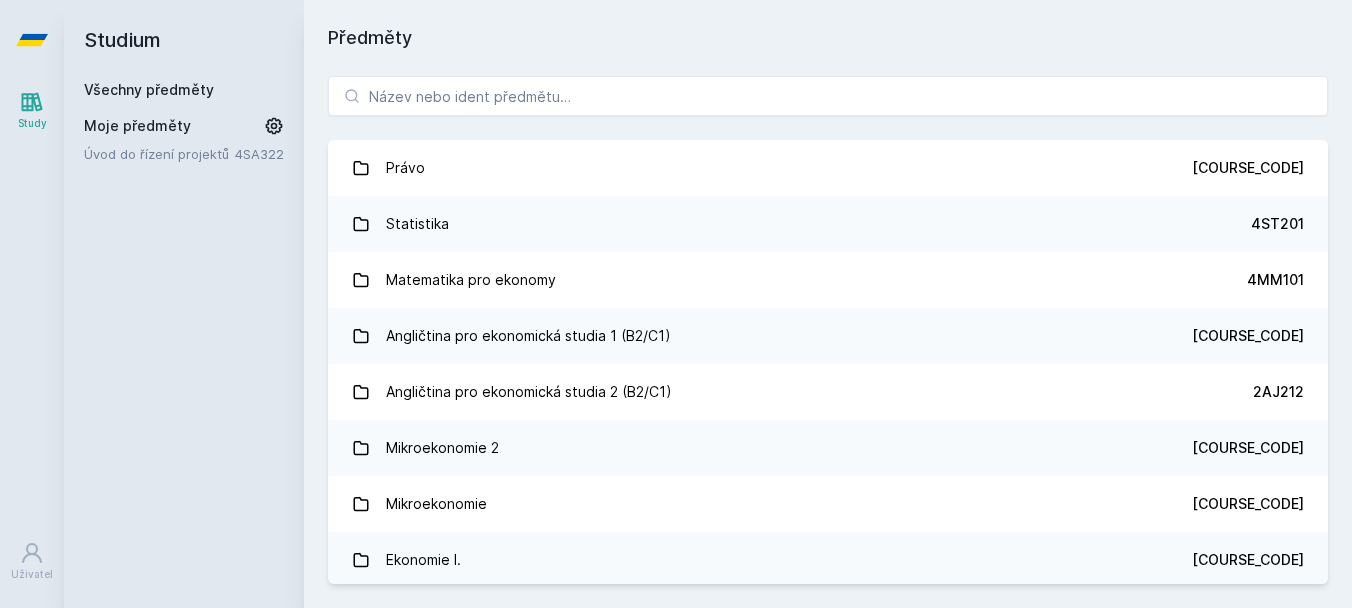 scroll, scrollTop: 0, scrollLeft: 0, axis: both 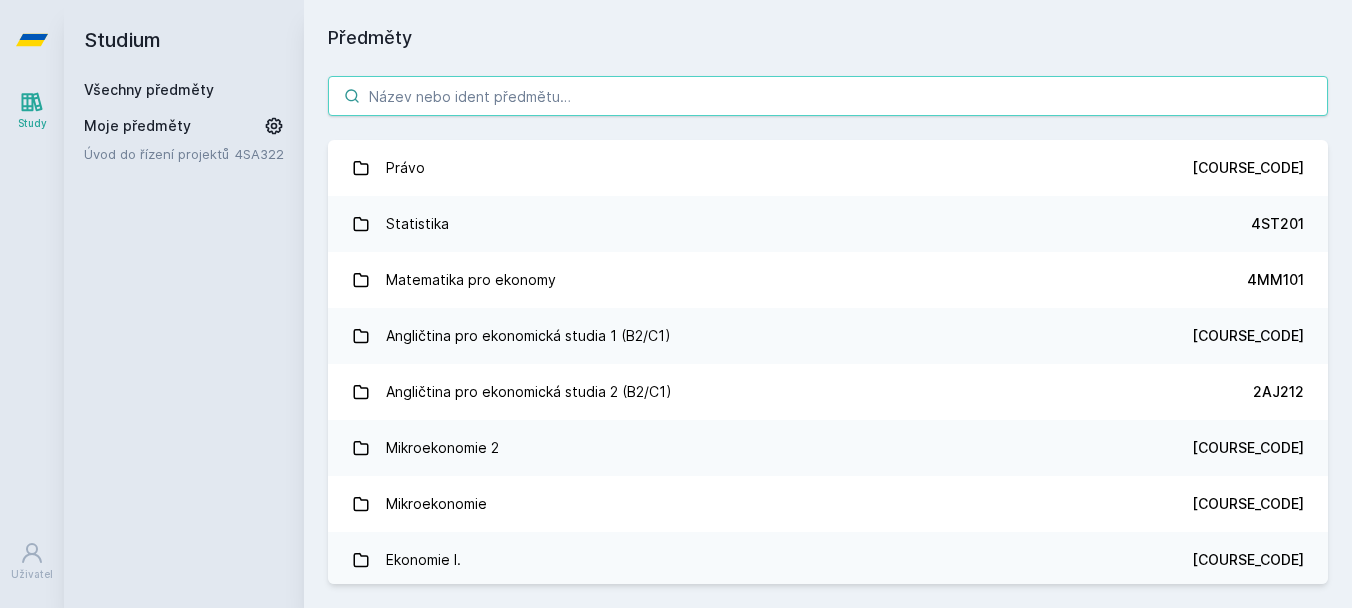 click at bounding box center (828, 96) 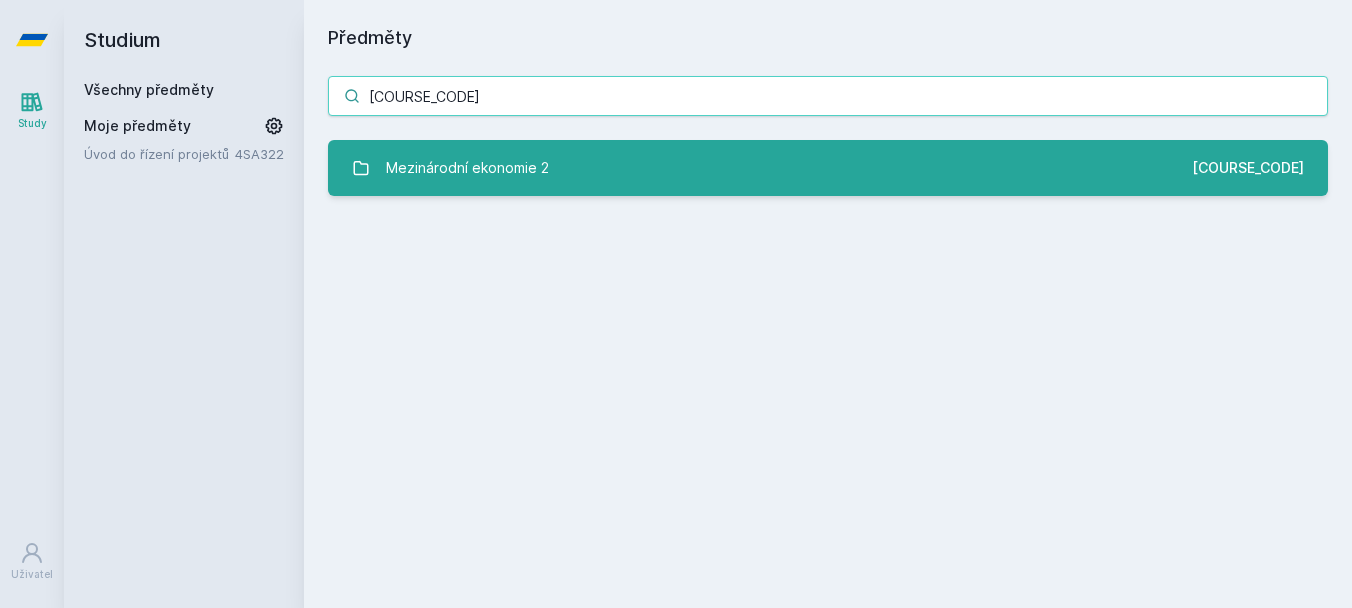type on "[COURSE_CODE]" 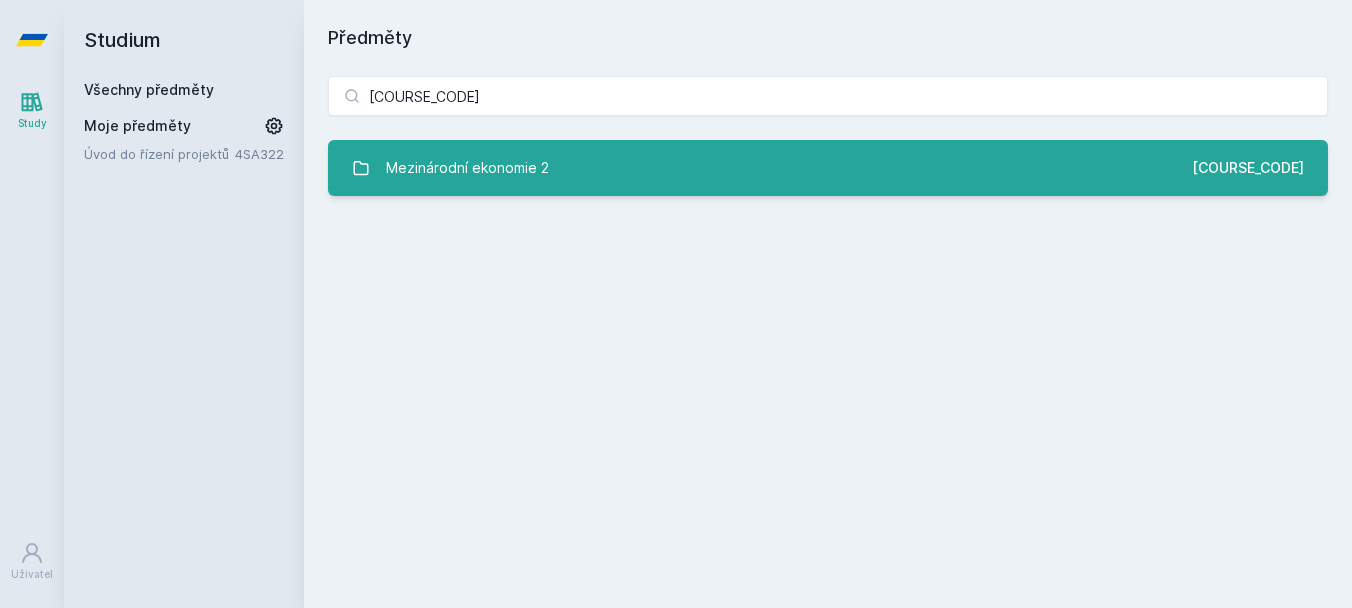 drag, startPoint x: 802, startPoint y: 156, endPoint x: 801, endPoint y: 145, distance: 11.045361 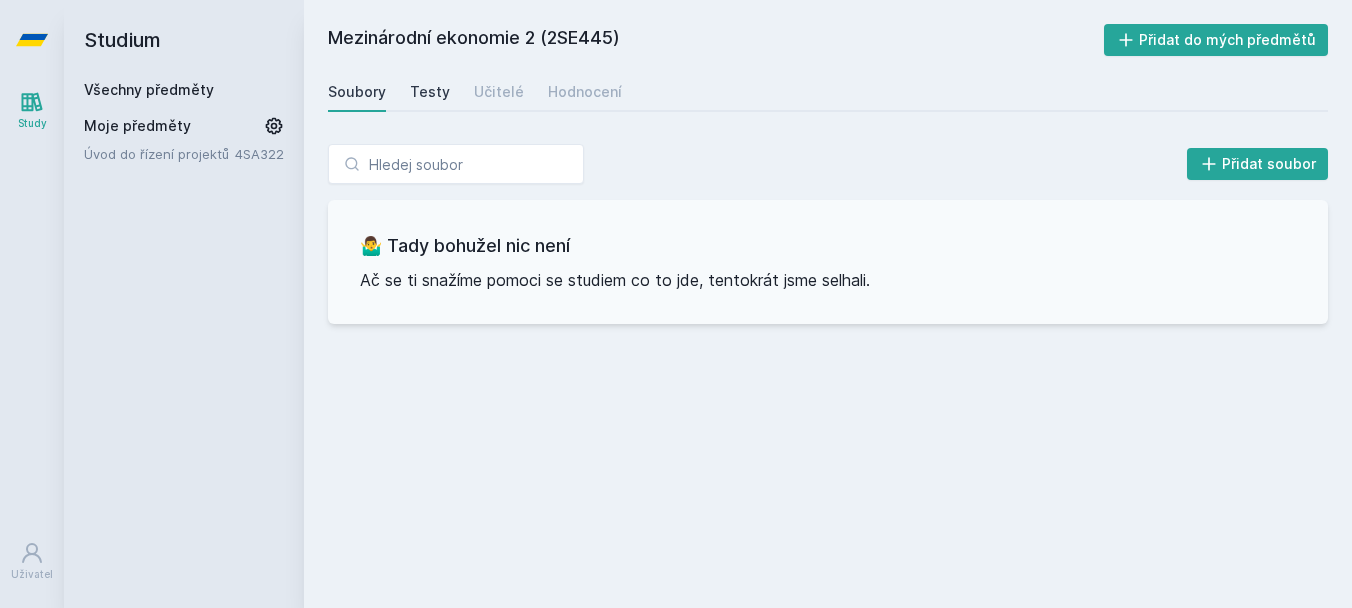 click on "Testy" at bounding box center (430, 92) 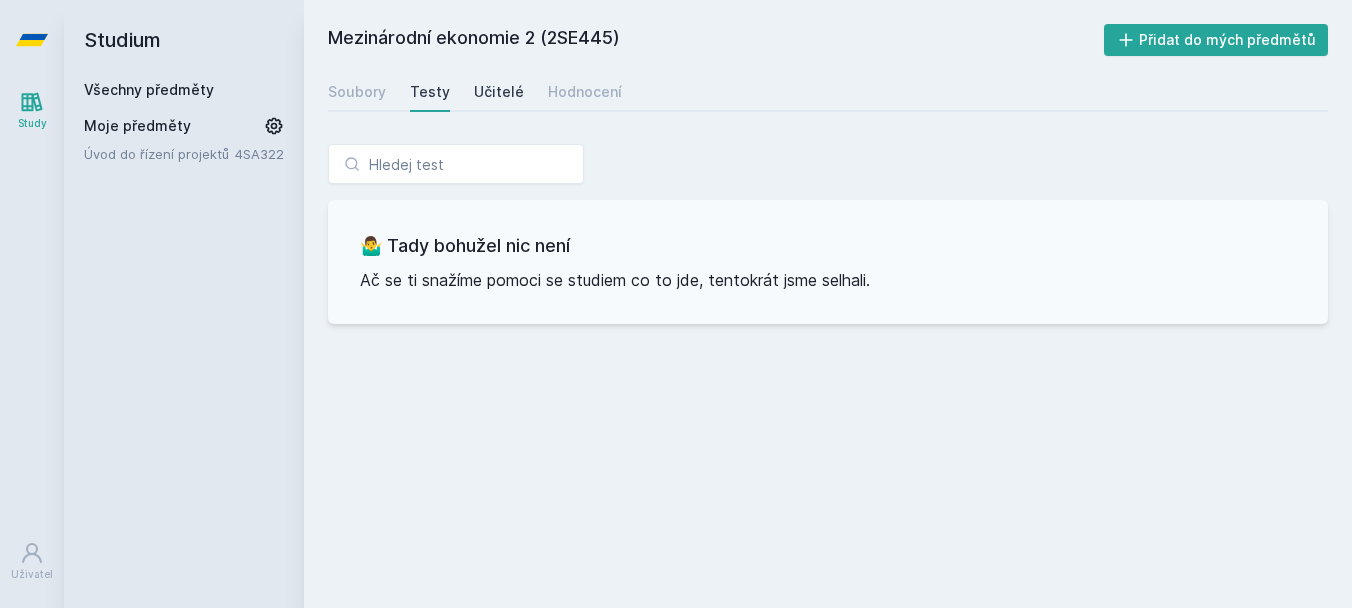 click on "Učitelé" at bounding box center [499, 92] 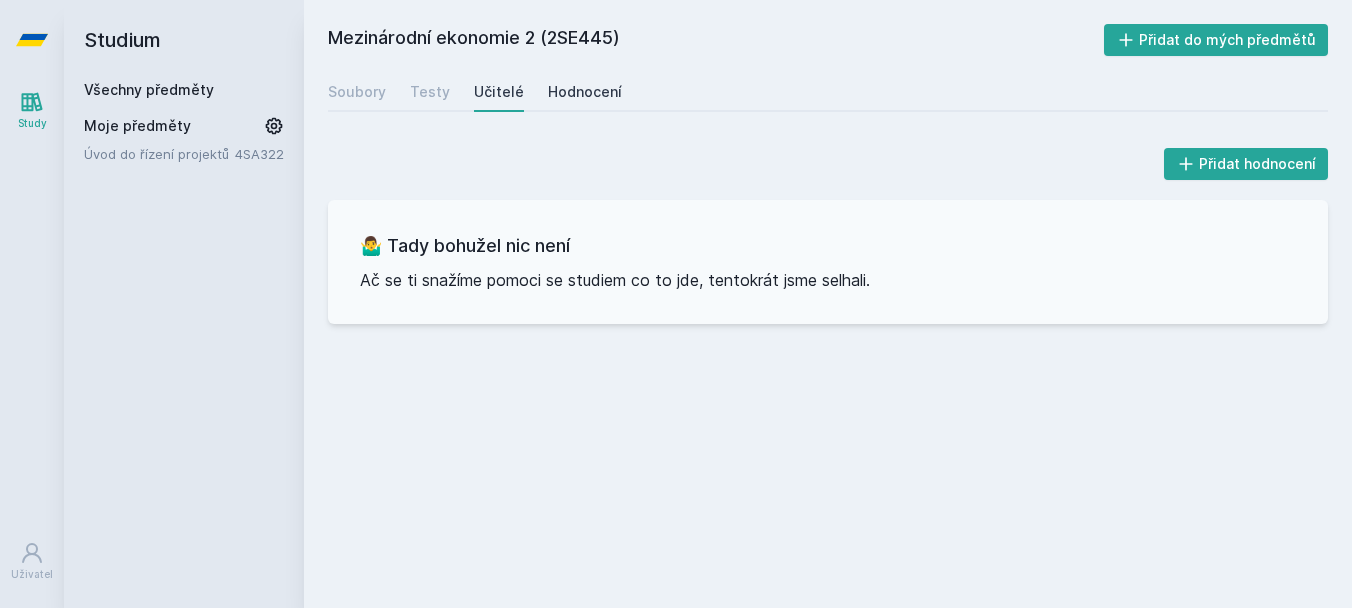 click on "Hodnocení" at bounding box center (585, 92) 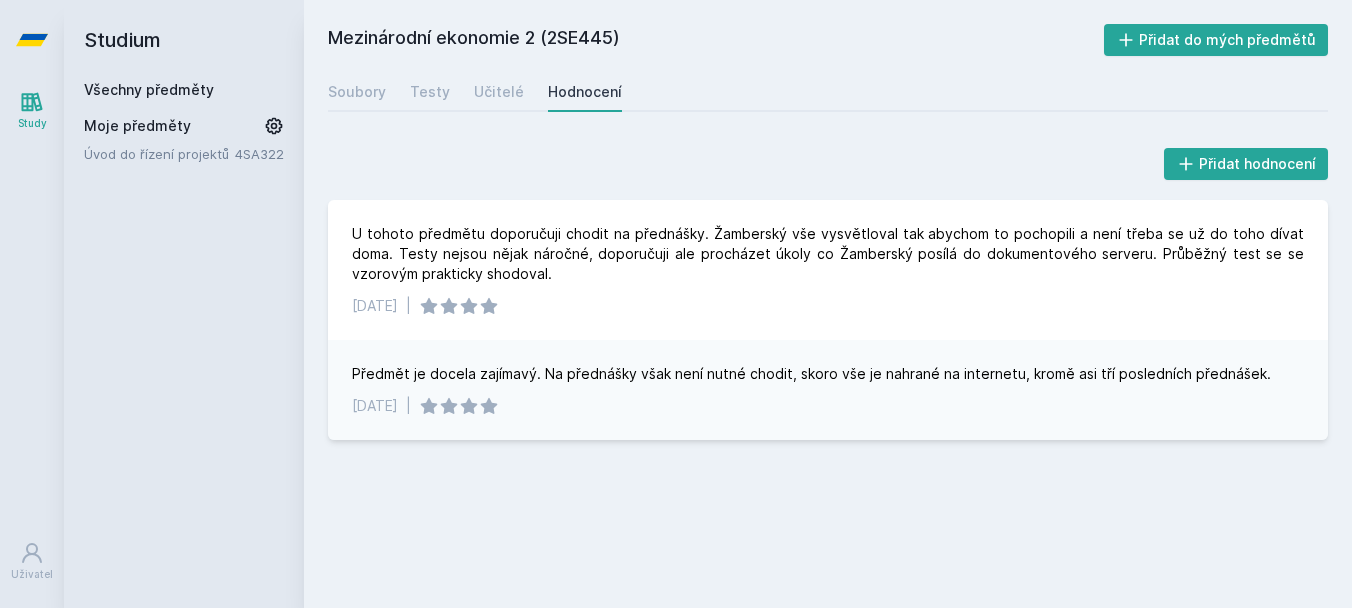 click on "Všechny předměty" at bounding box center (149, 89) 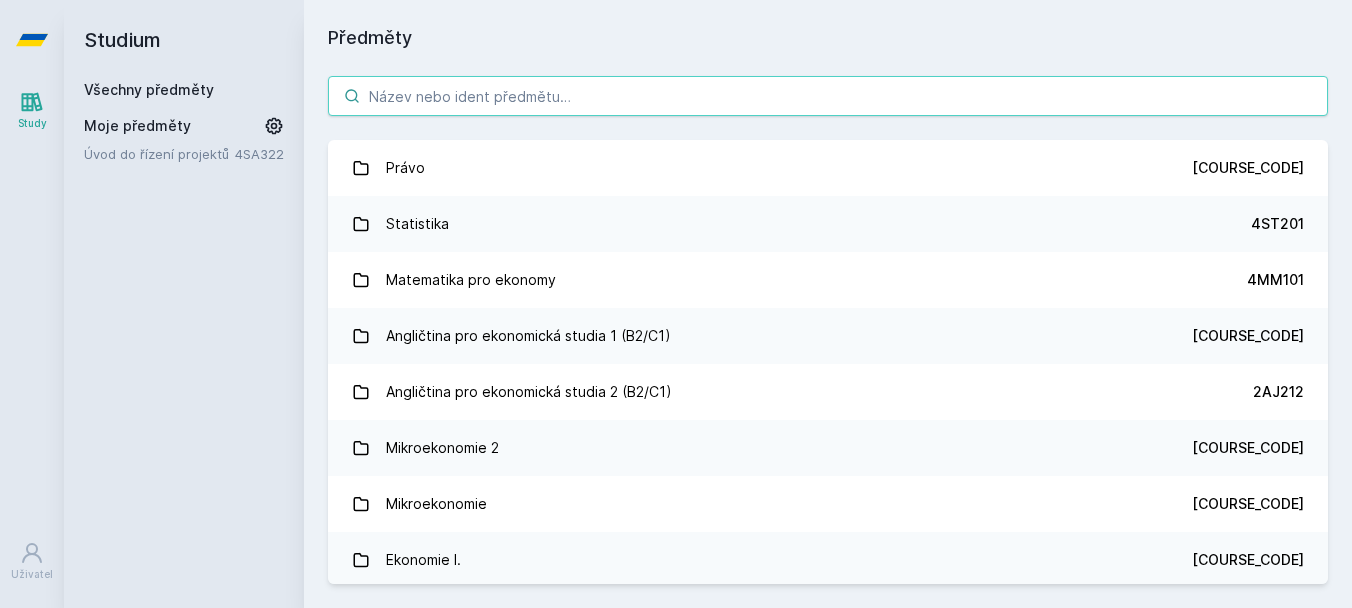 click at bounding box center [828, 96] 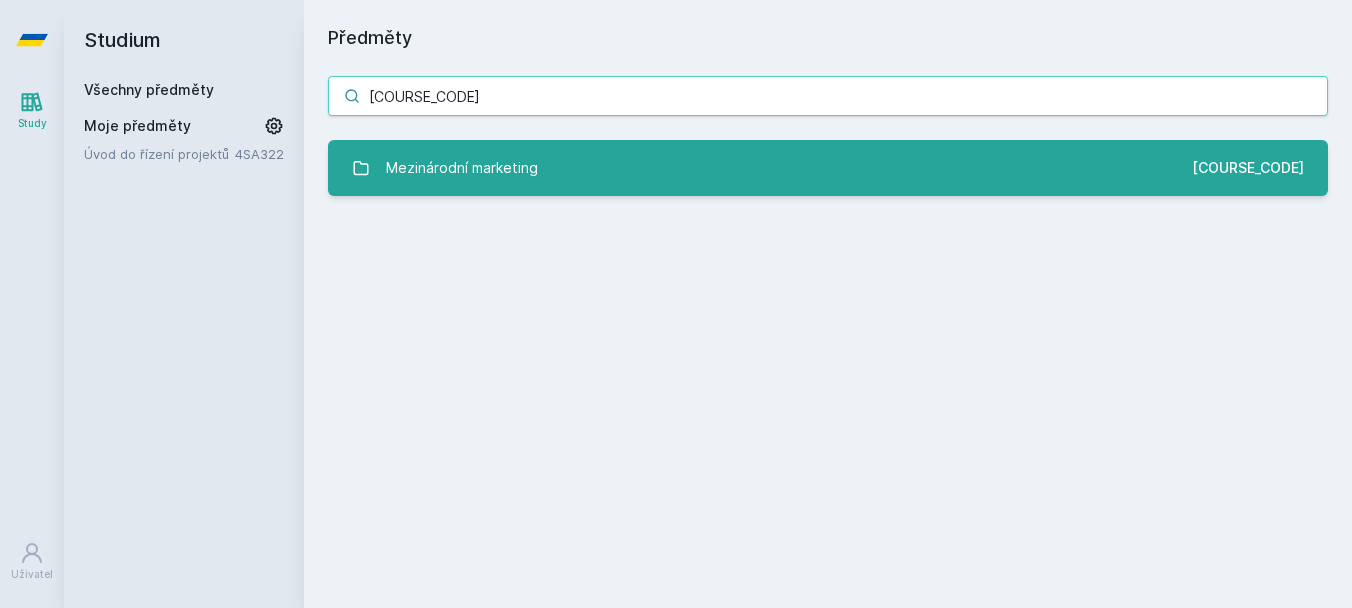 type on "[COURSE_CODE]" 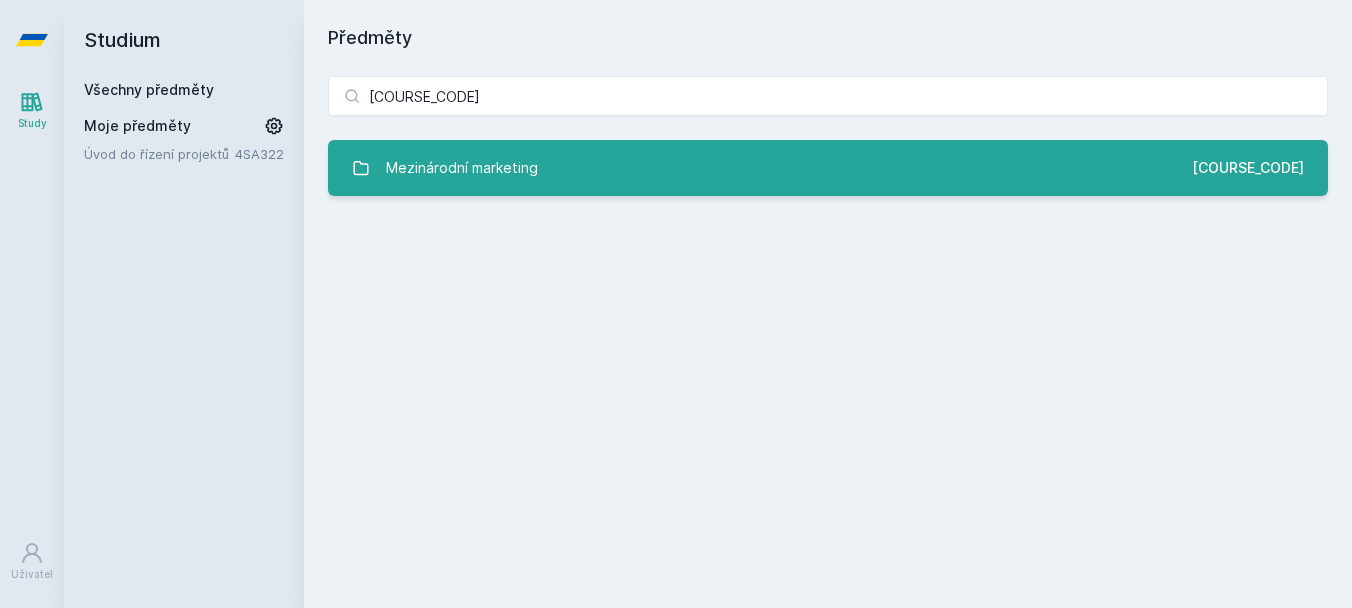 click on "Mezinárodní marketing" at bounding box center (462, 168) 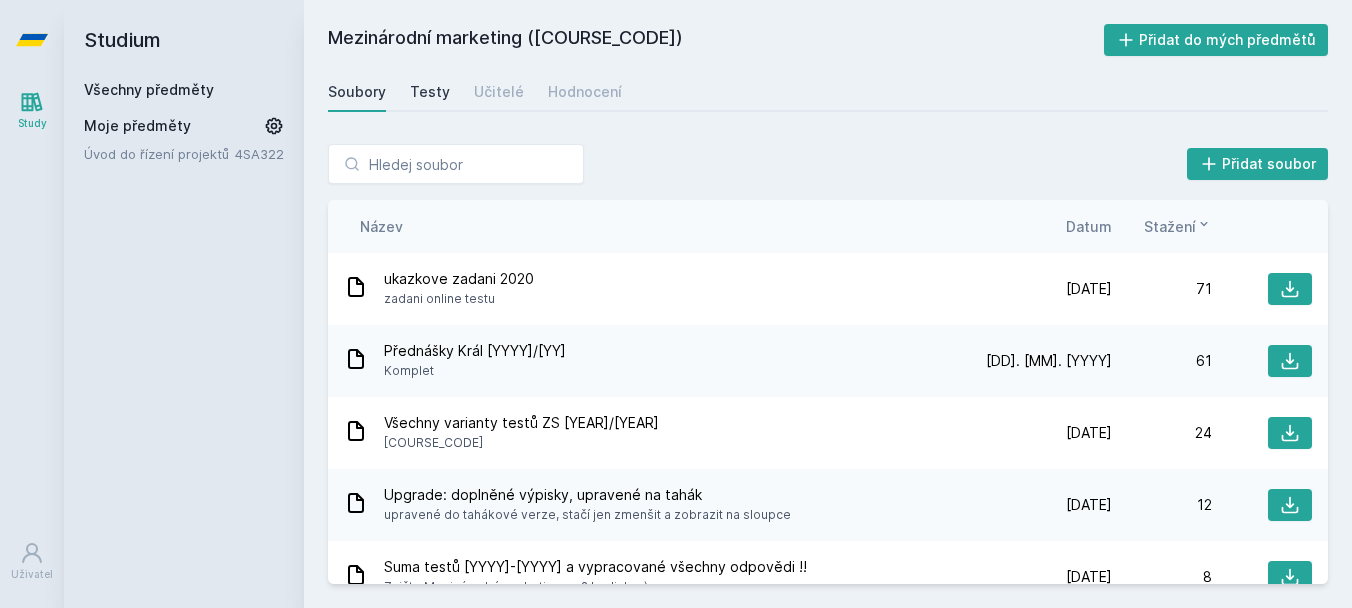 click on "Testy" at bounding box center [430, 92] 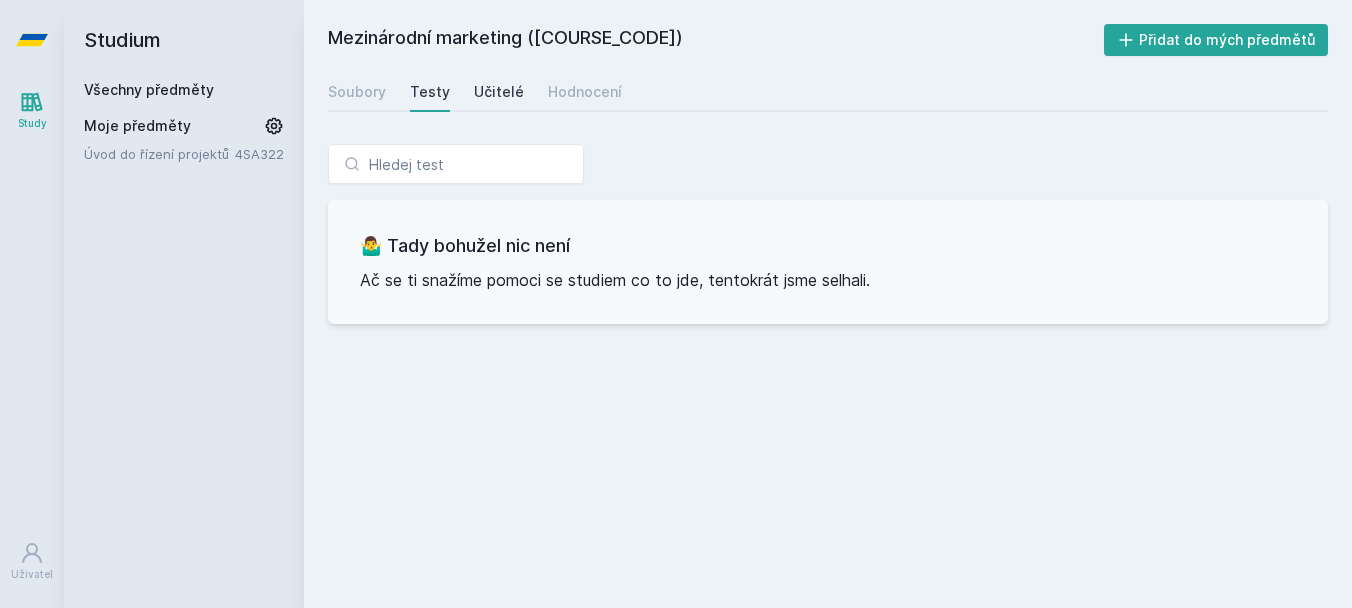 click on "Učitelé" at bounding box center (499, 92) 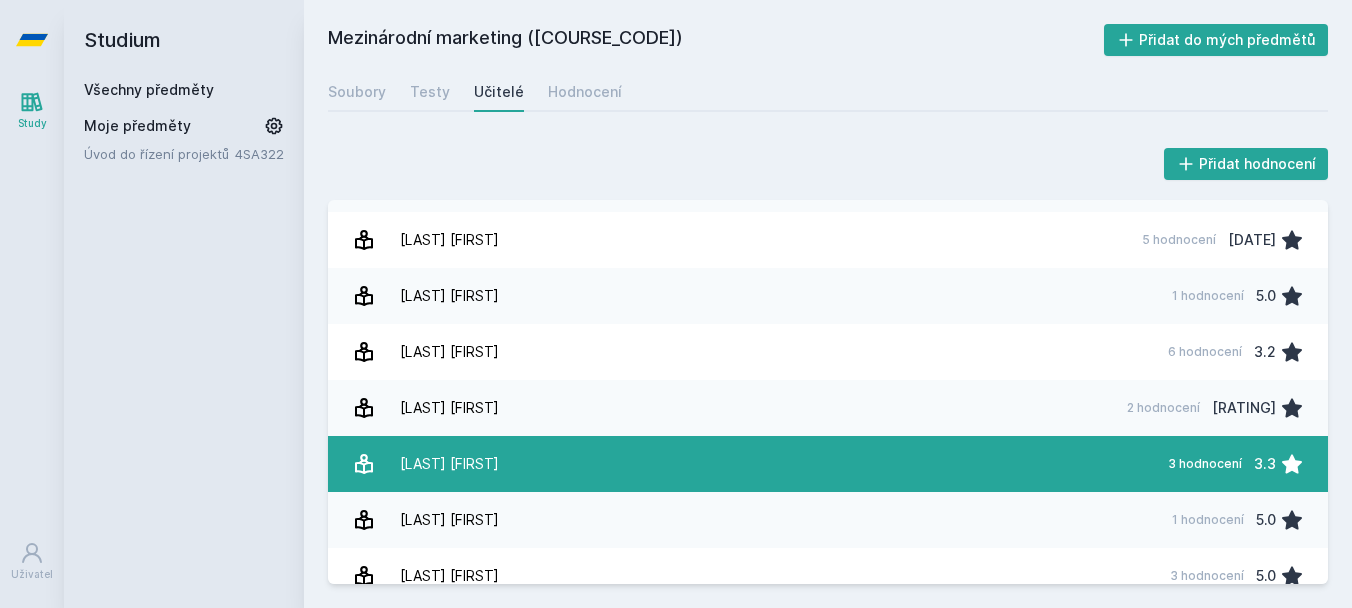scroll, scrollTop: 232, scrollLeft: 0, axis: vertical 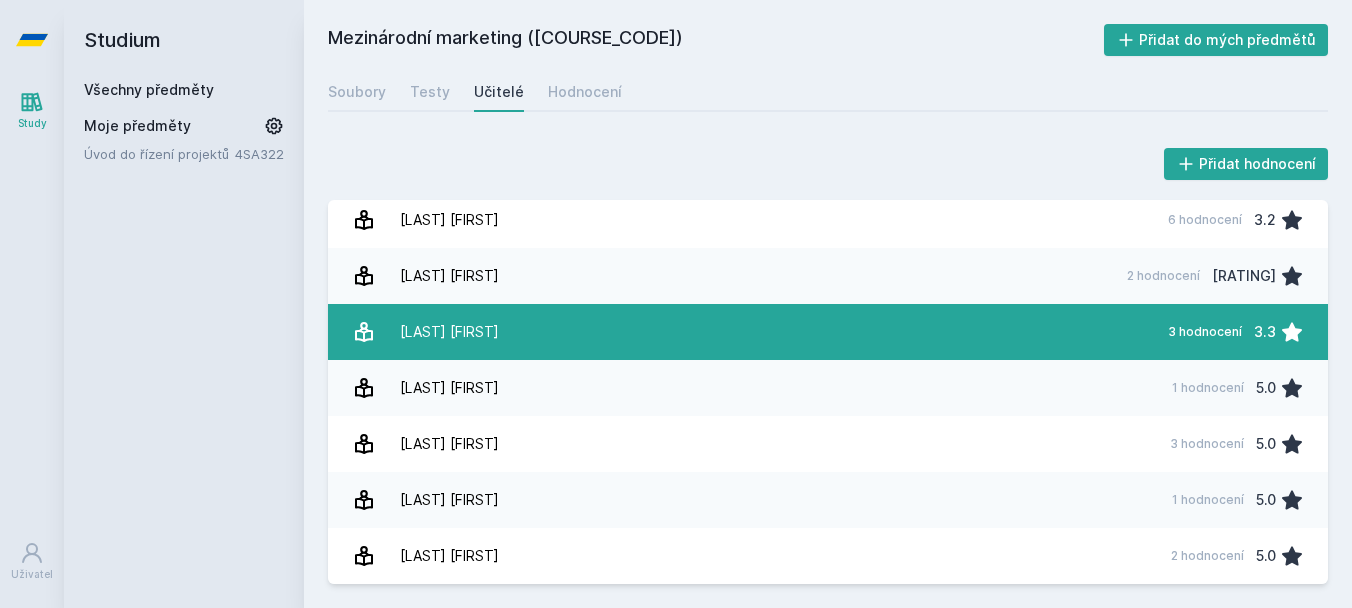 click on "[LAST] [FIRST]
3 hodnocení
3.3" at bounding box center [828, 332] 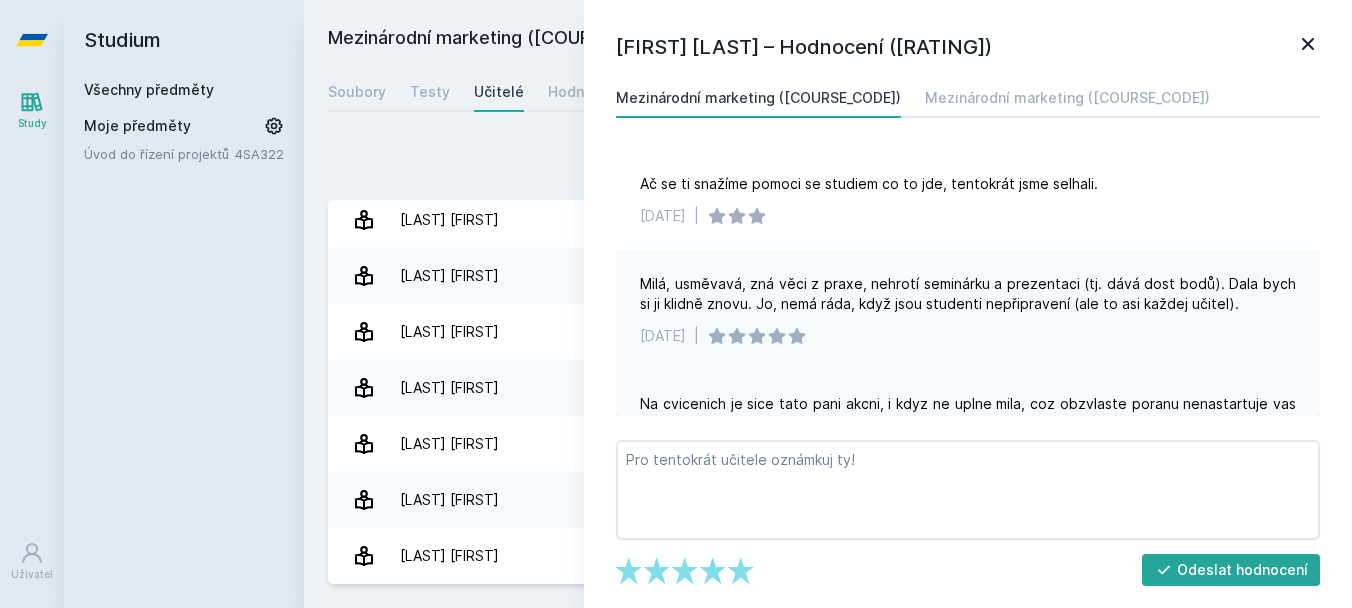 scroll, scrollTop: 274, scrollLeft: 0, axis: vertical 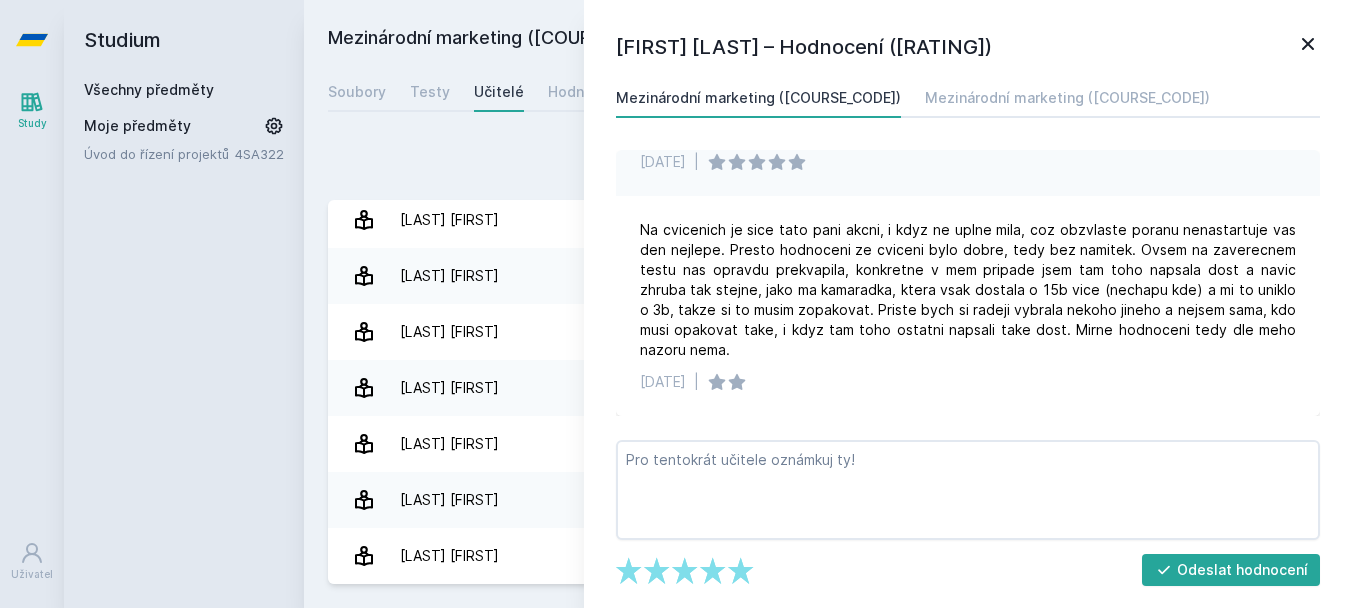 click 